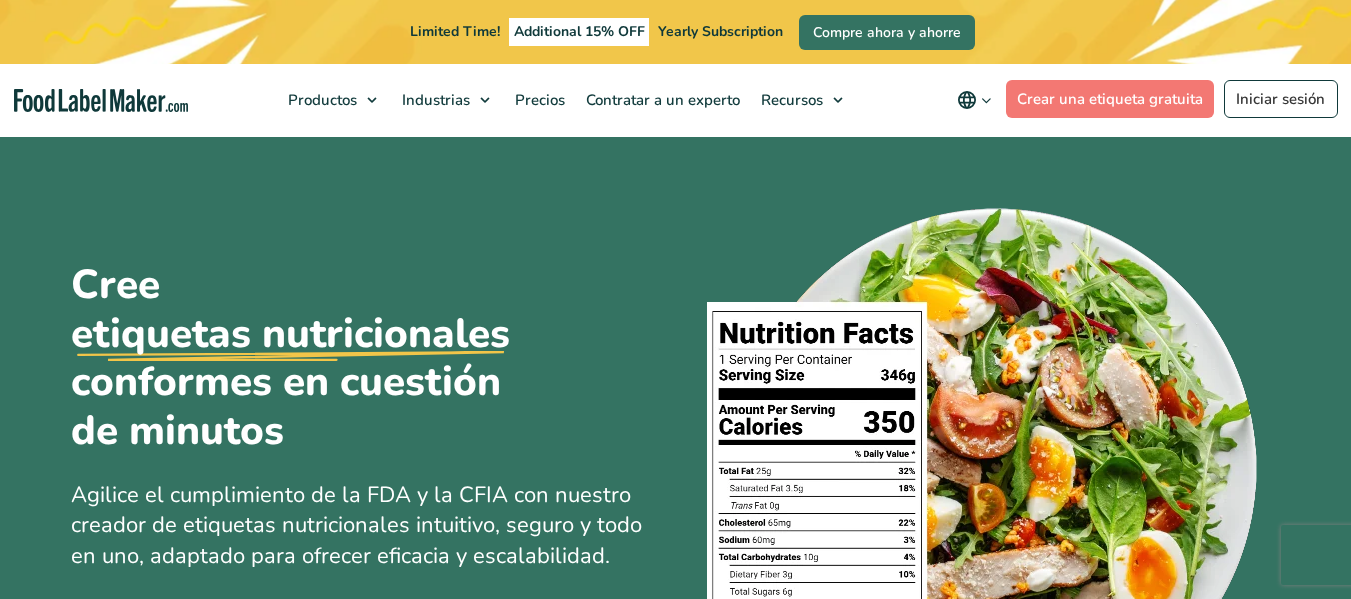 scroll, scrollTop: 132, scrollLeft: 0, axis: vertical 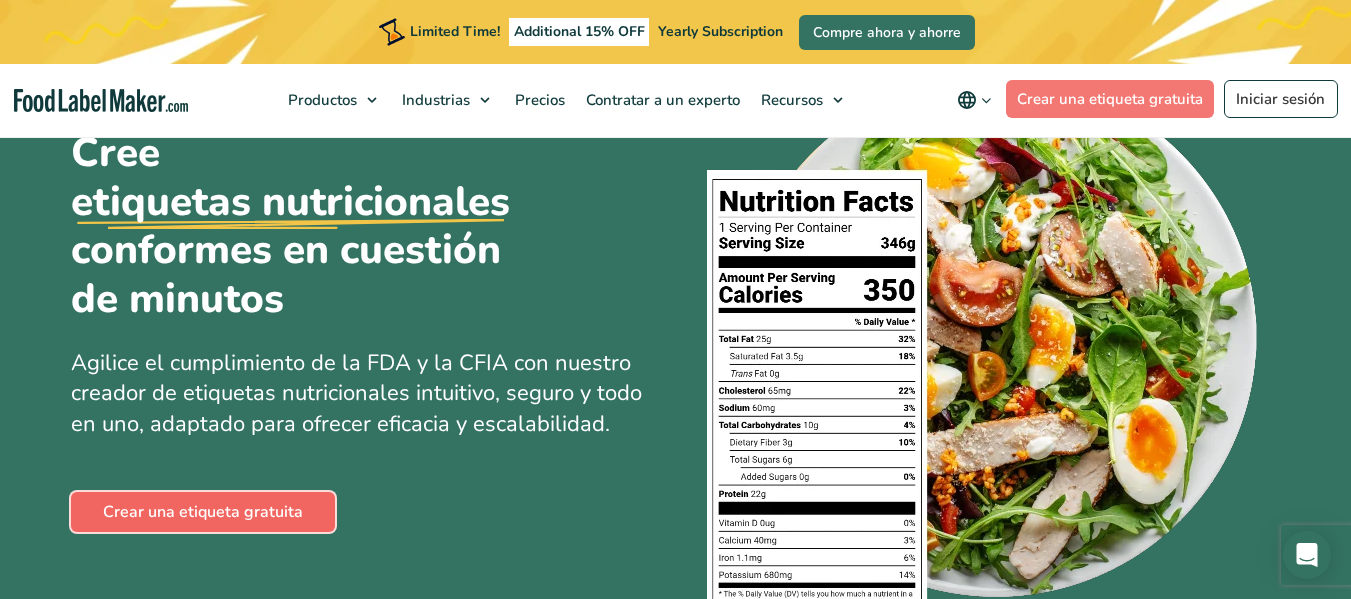 click on "Crear una etiqueta gratuita" at bounding box center (203, 512) 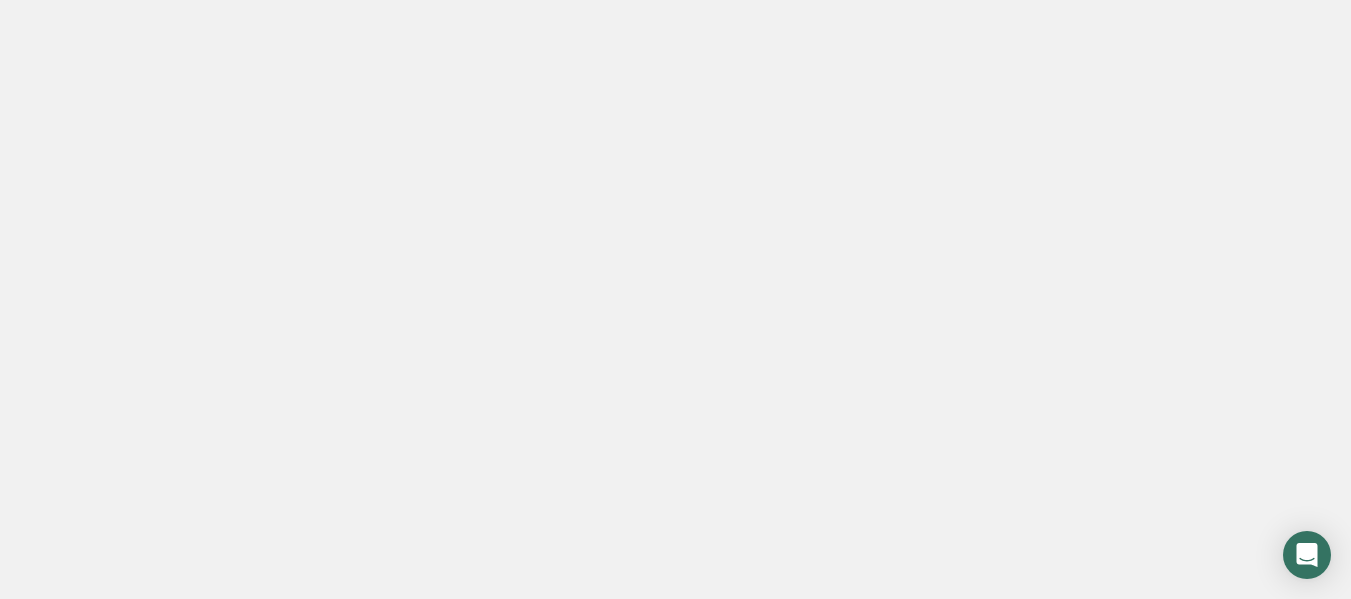 scroll, scrollTop: 0, scrollLeft: 0, axis: both 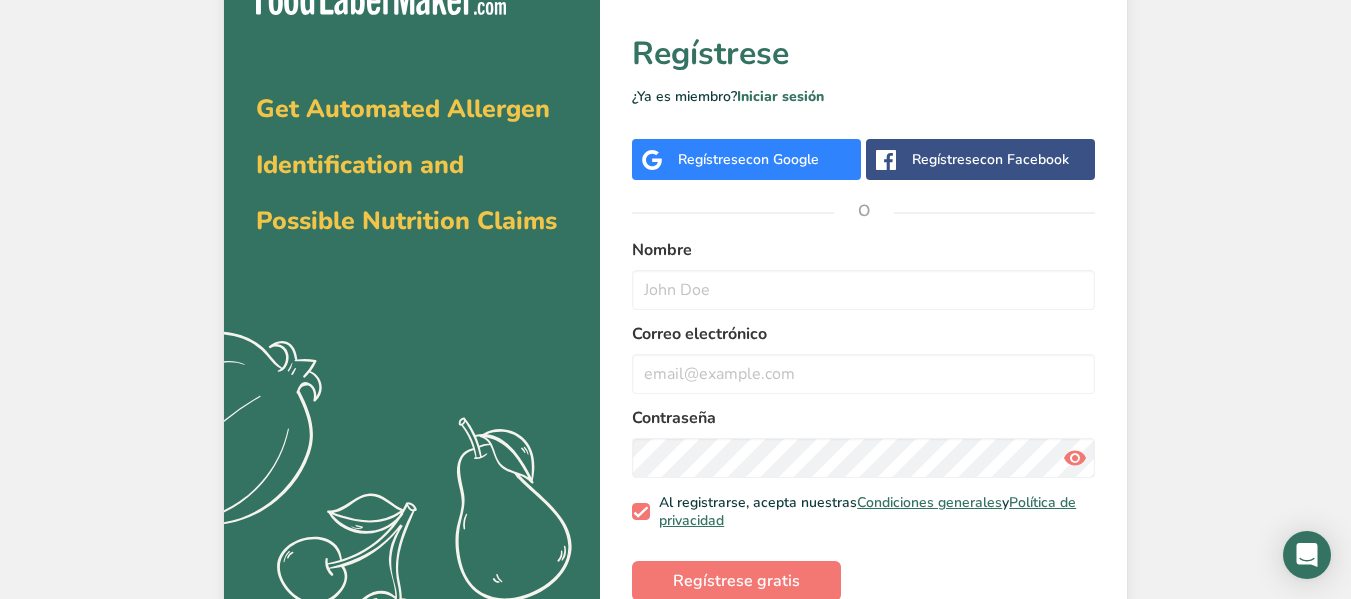 click on "Regístrese  con Google" at bounding box center (746, 159) 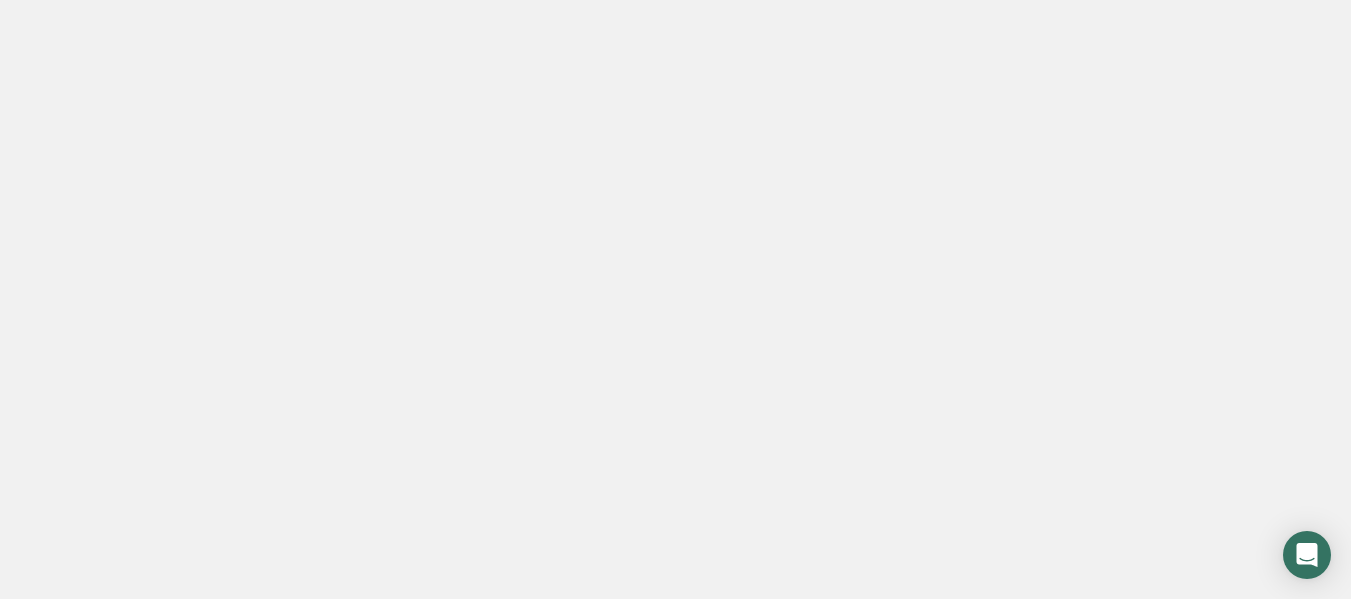 scroll, scrollTop: 0, scrollLeft: 0, axis: both 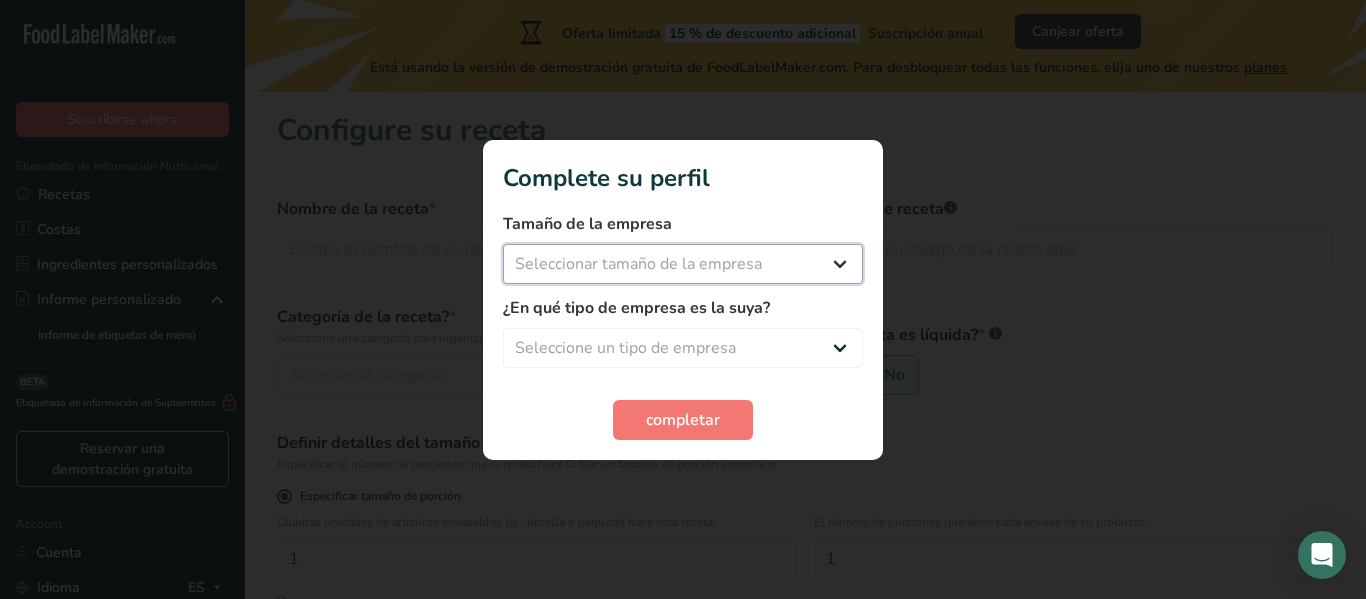 click on "Seleccionar tamaño de la empresa
Menos de 10 empleados
De 10 a 50 empleados
De 51 a 500 empleados
Más de 500 empleados" at bounding box center (683, 264) 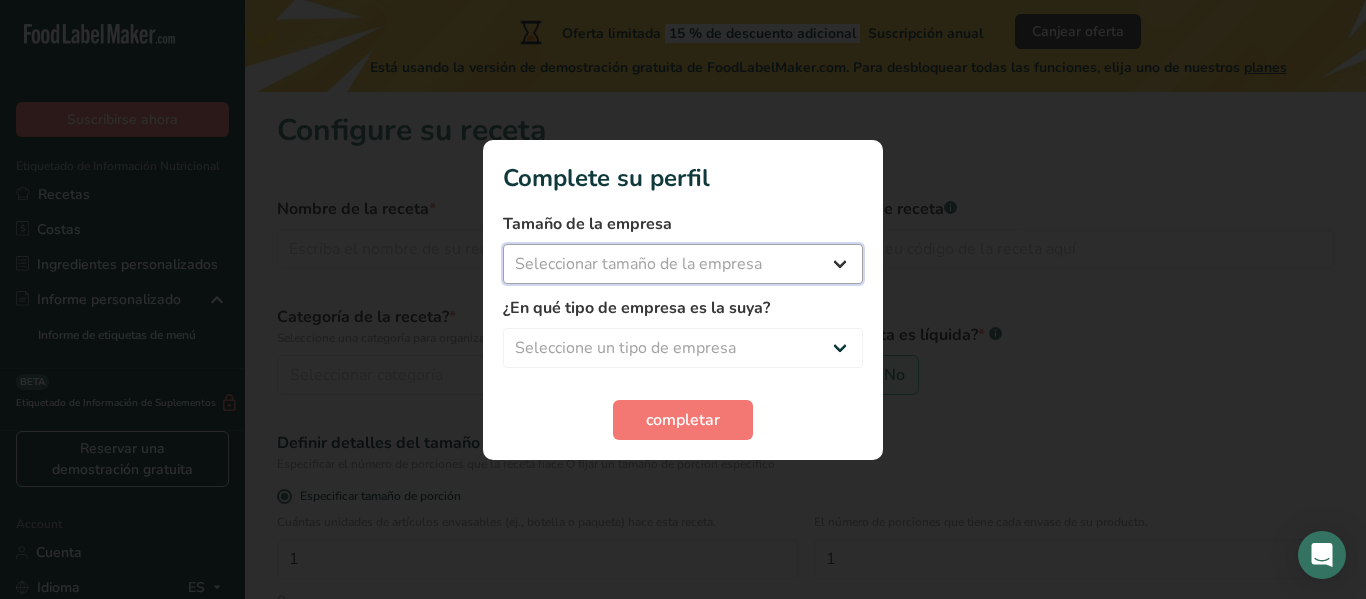select on "1" 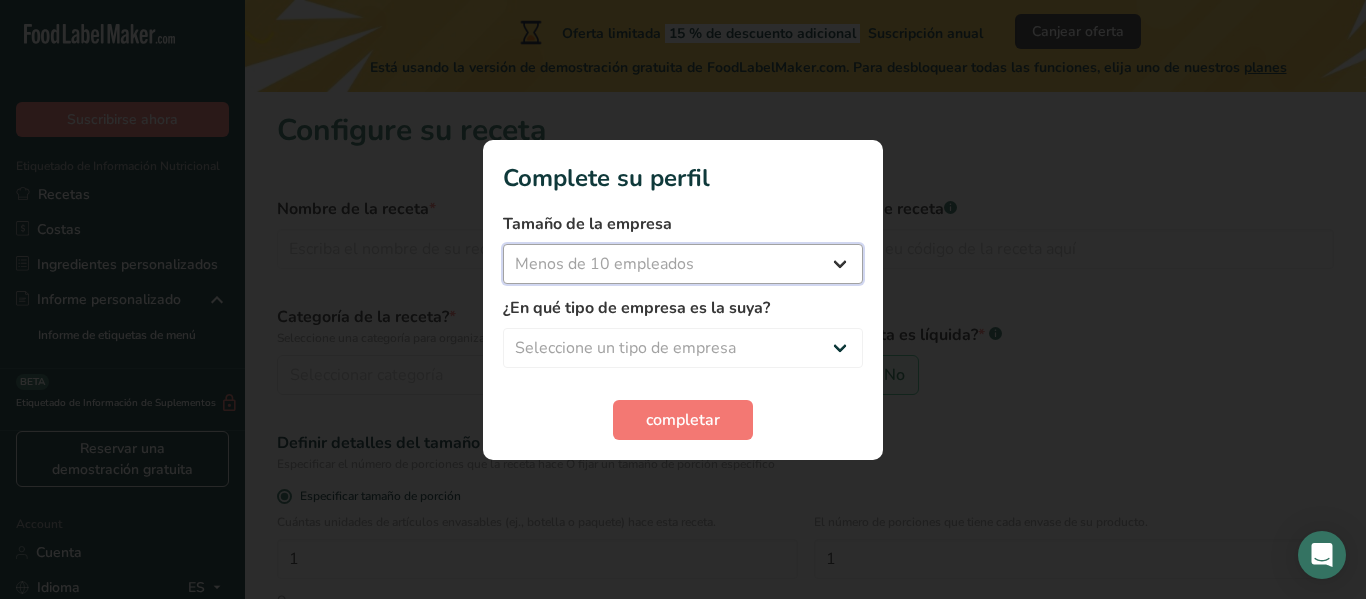 click on "Seleccionar tamaño de la empresa
Menos de 10 empleados
De 10 a 50 empleados
De 51 a 500 empleados
Más de 500 empleados" at bounding box center [683, 264] 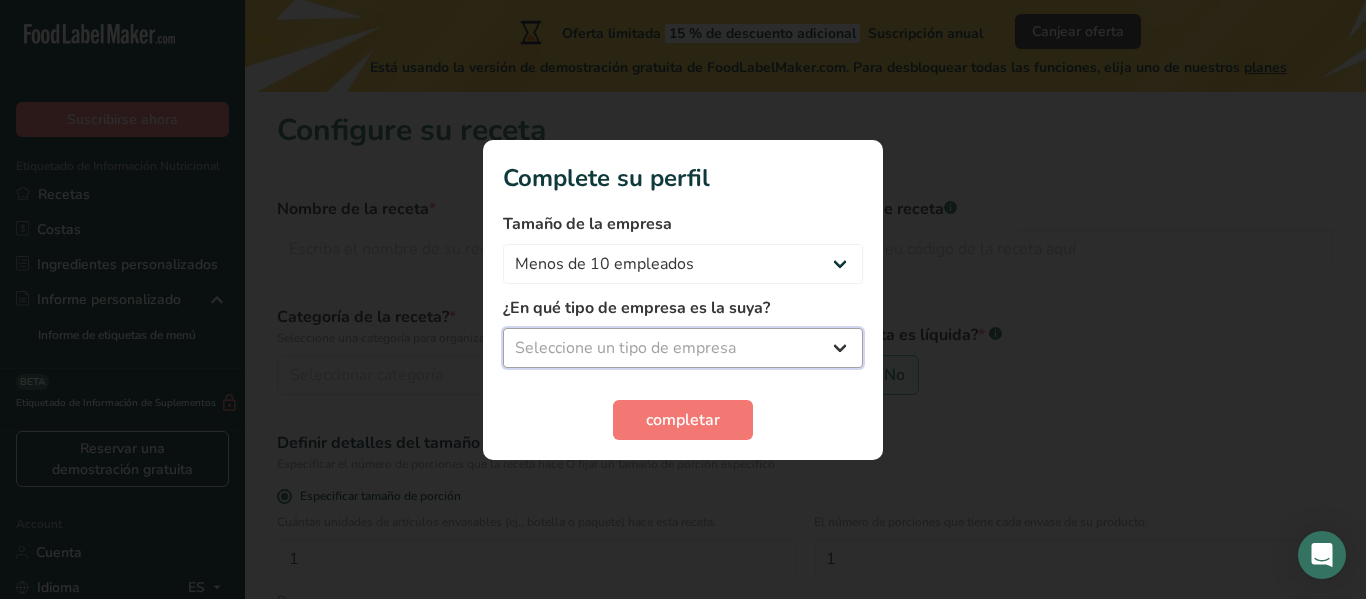 click on "Seleccione un tipo de empresa
Fabricante de alimentos envasados
Restaurante y cafetería
Panadería
Empresa de comidas preparadas y cáterin
Nutricionista
Bloguero gastronómico
Entrenador personal
Otro" at bounding box center [683, 348] 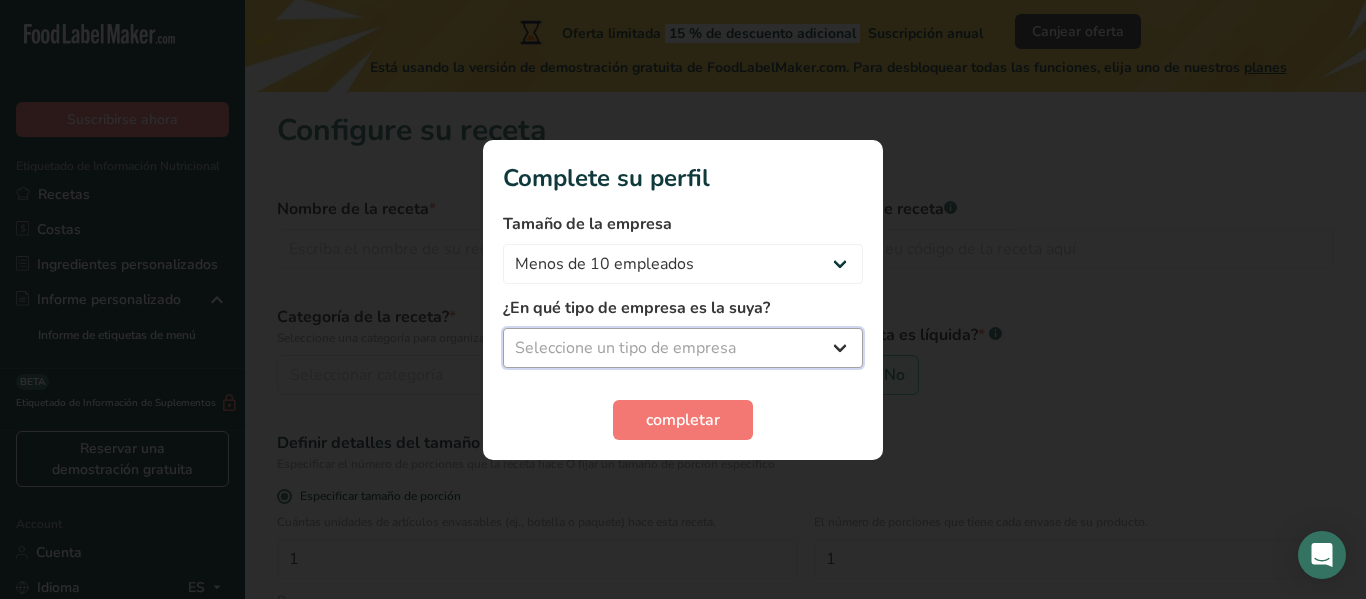 select on "5" 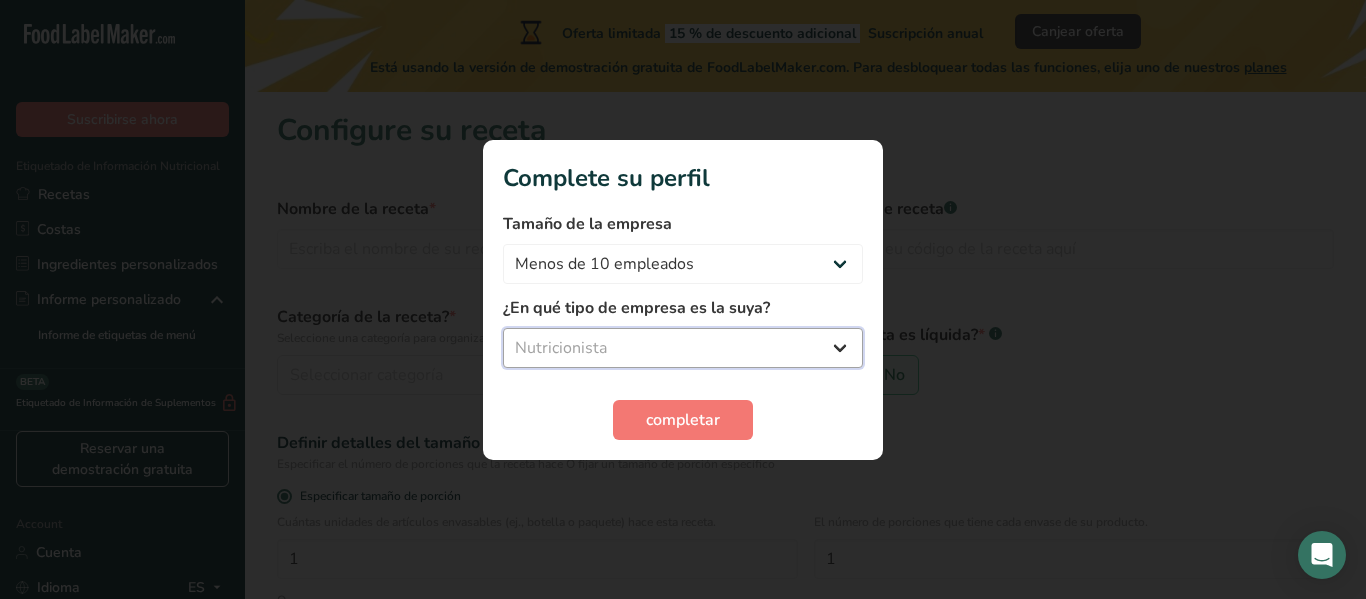 click on "Seleccione un tipo de empresa
Fabricante de alimentos envasados
Restaurante y cafetería
Panadería
Empresa de comidas preparadas y cáterin
Nutricionista
Bloguero gastronómico
Entrenador personal
Otro" at bounding box center (683, 348) 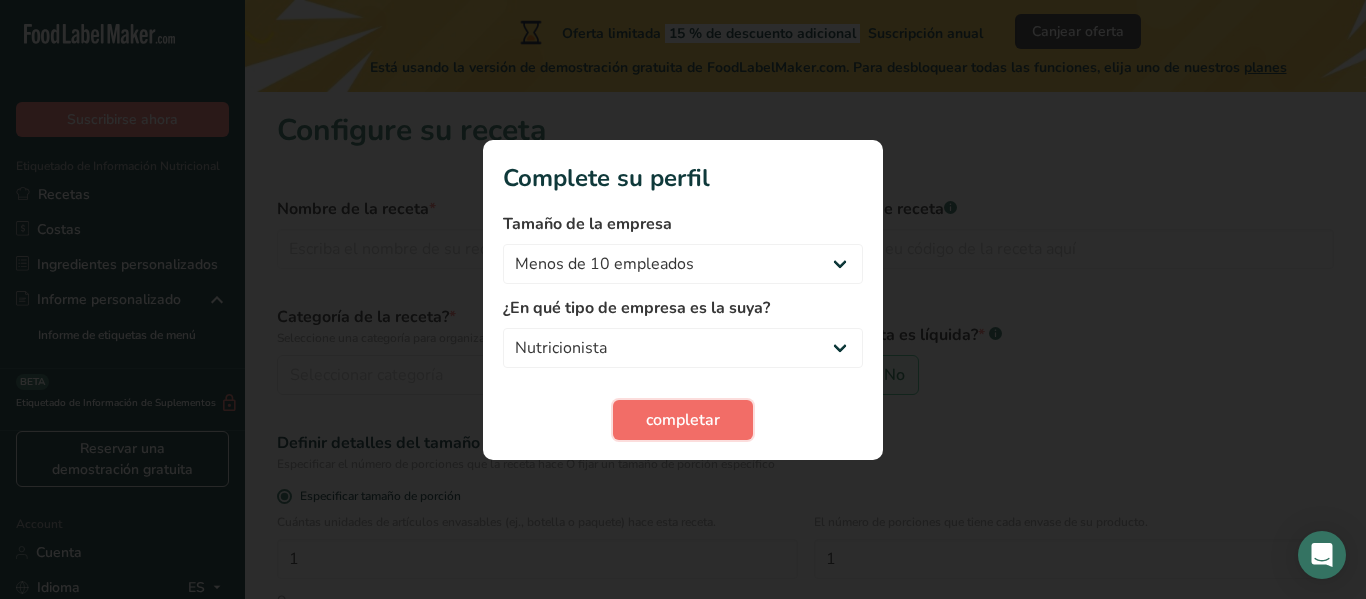 click on "completar" at bounding box center [683, 420] 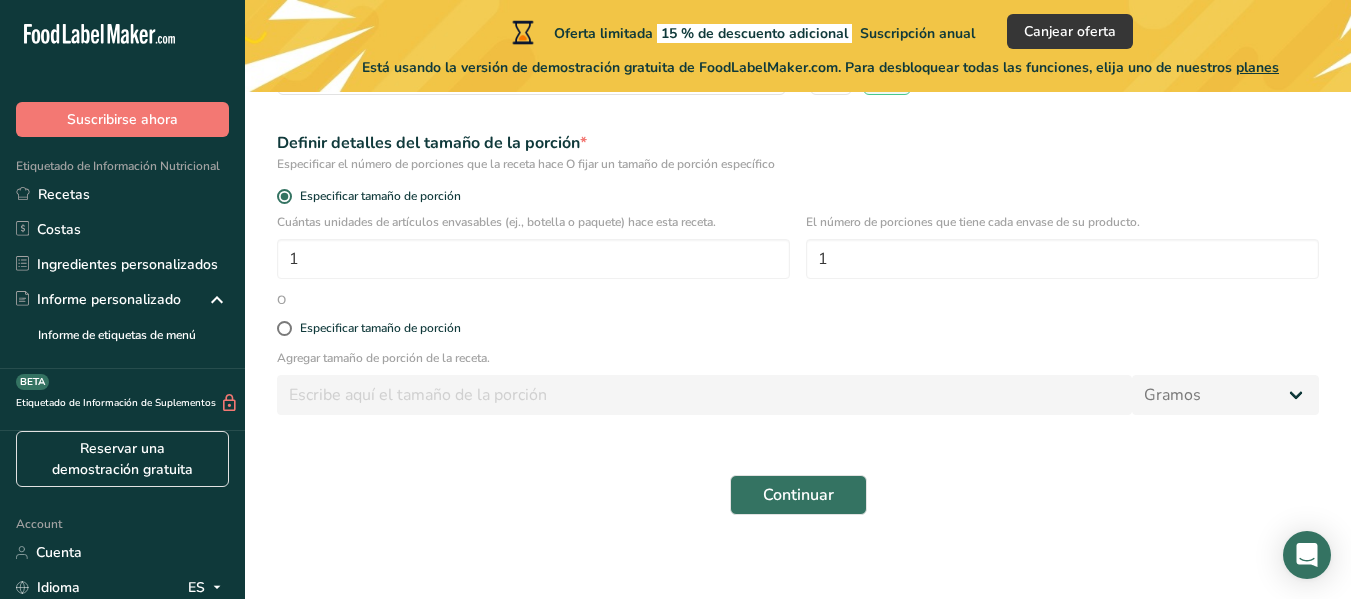 scroll, scrollTop: 299, scrollLeft: 0, axis: vertical 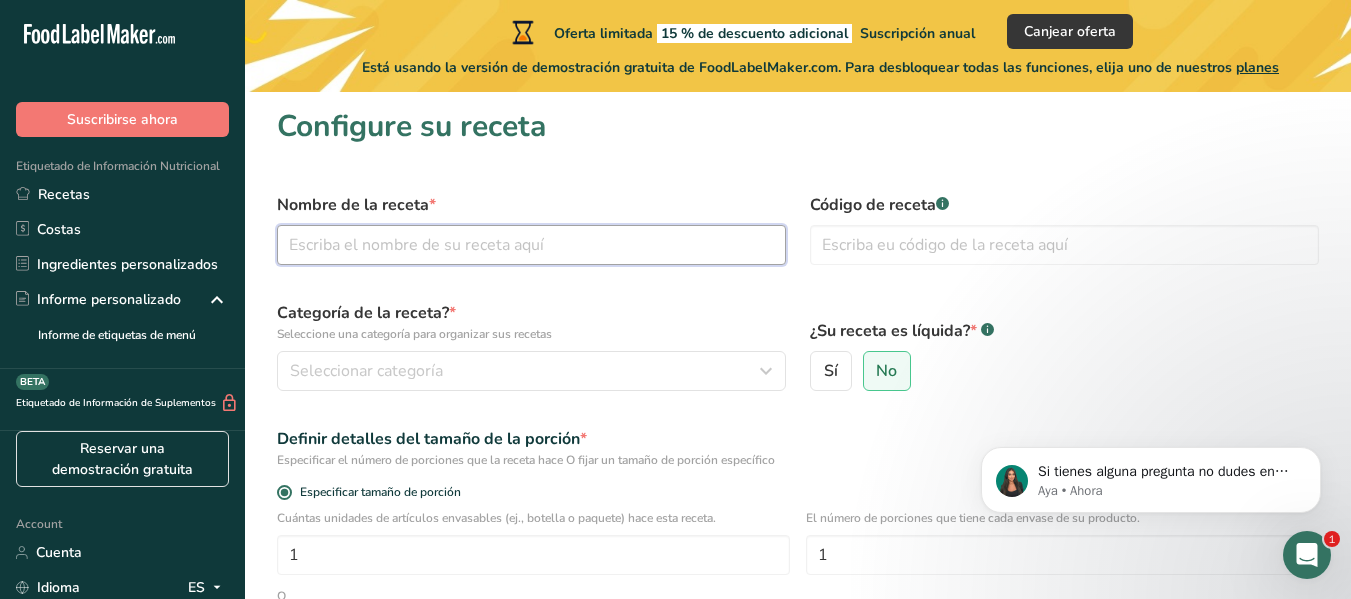 click at bounding box center (531, 245) 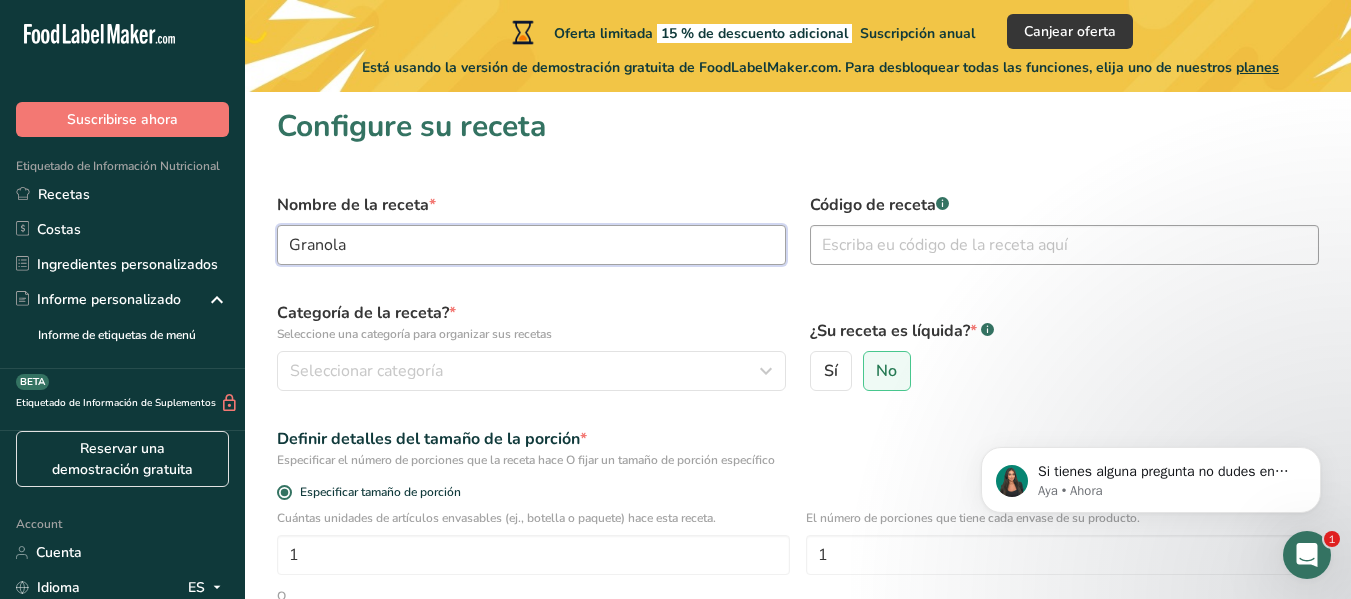 type on "Granola" 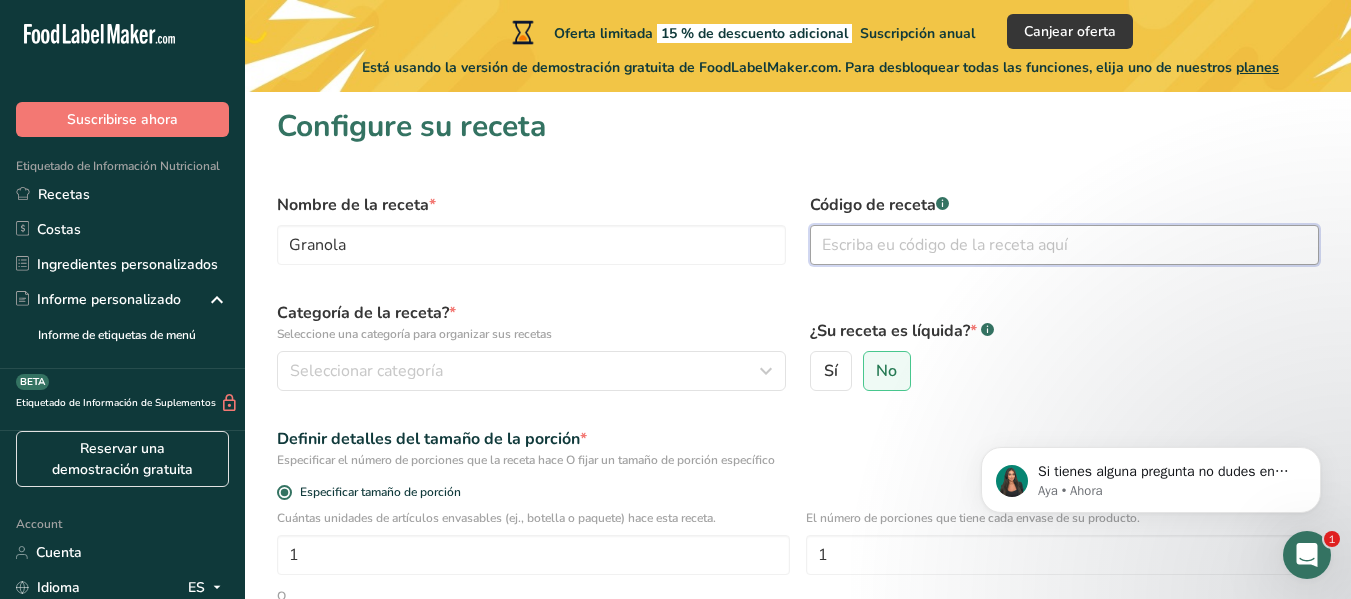 click at bounding box center (1064, 245) 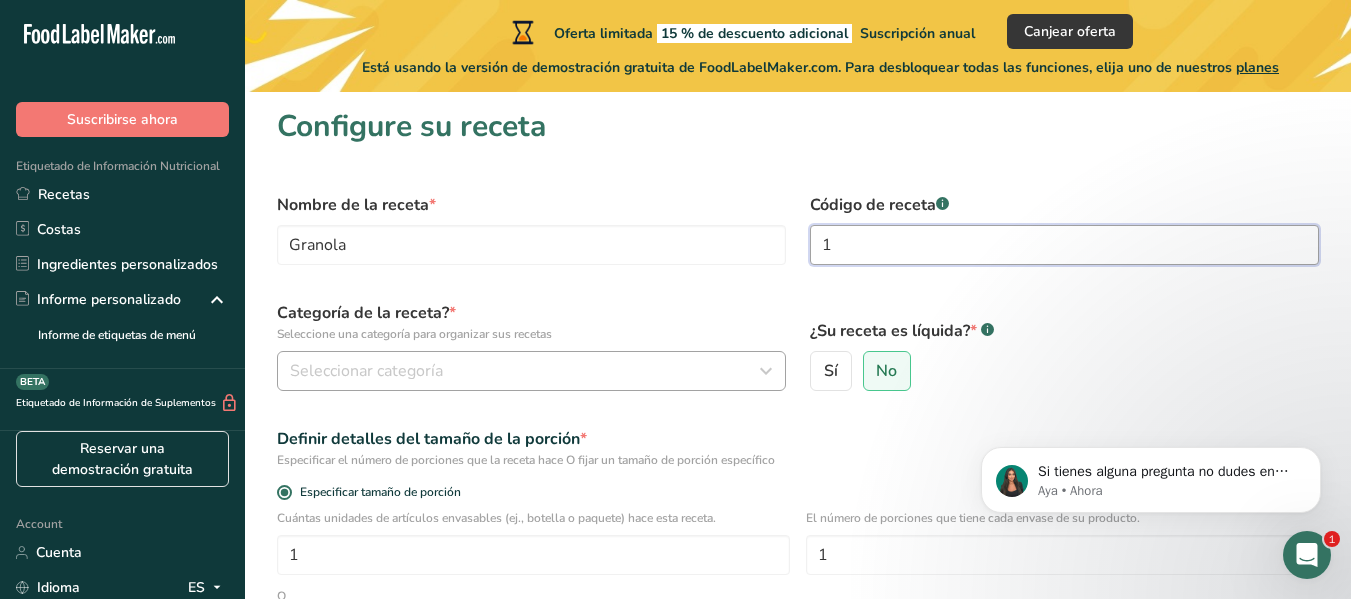 type on "1" 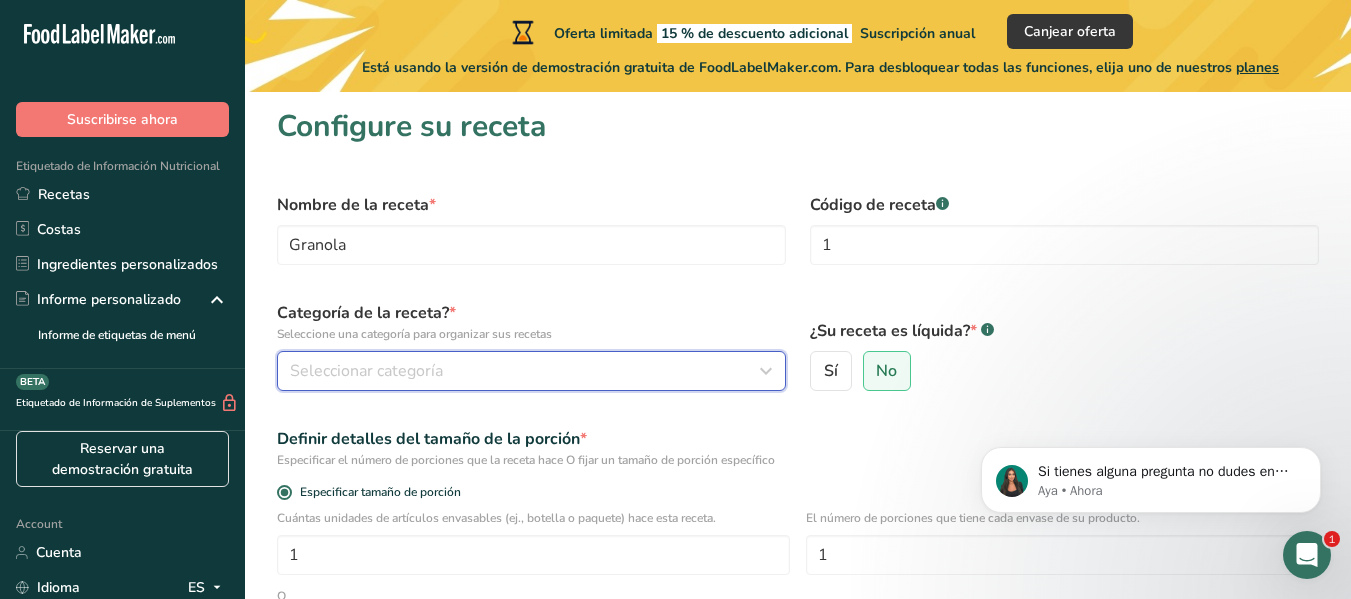 click on "Seleccionar categoría" at bounding box center (525, 371) 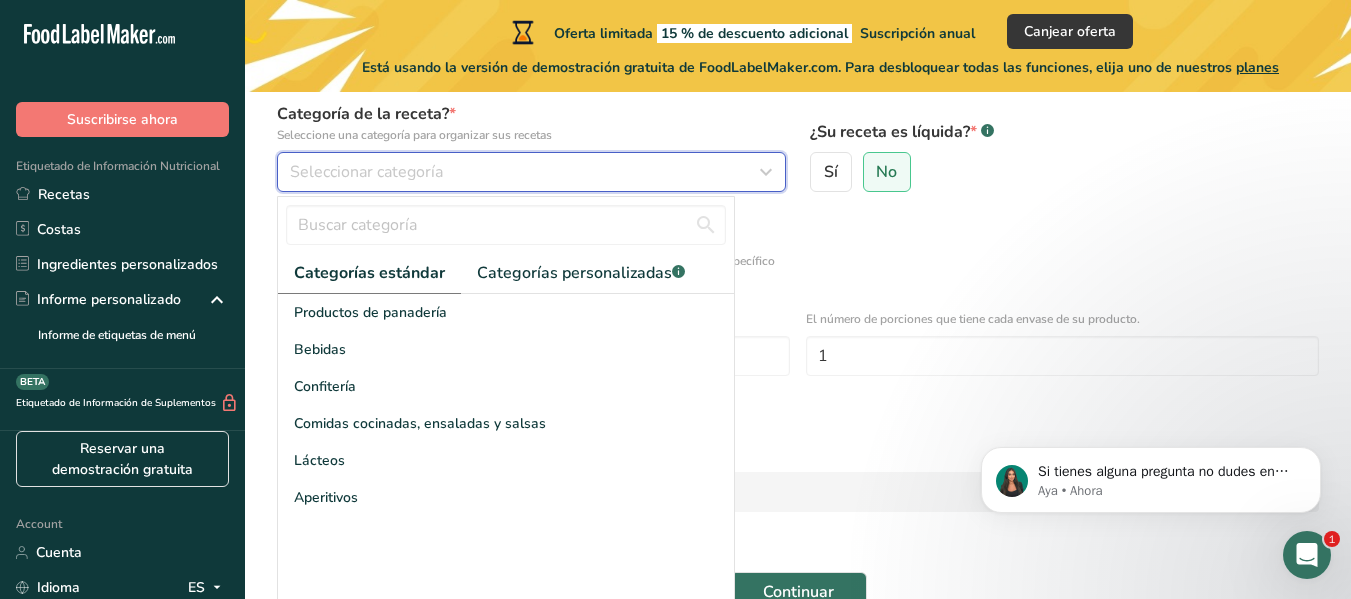 scroll, scrollTop: 211, scrollLeft: 0, axis: vertical 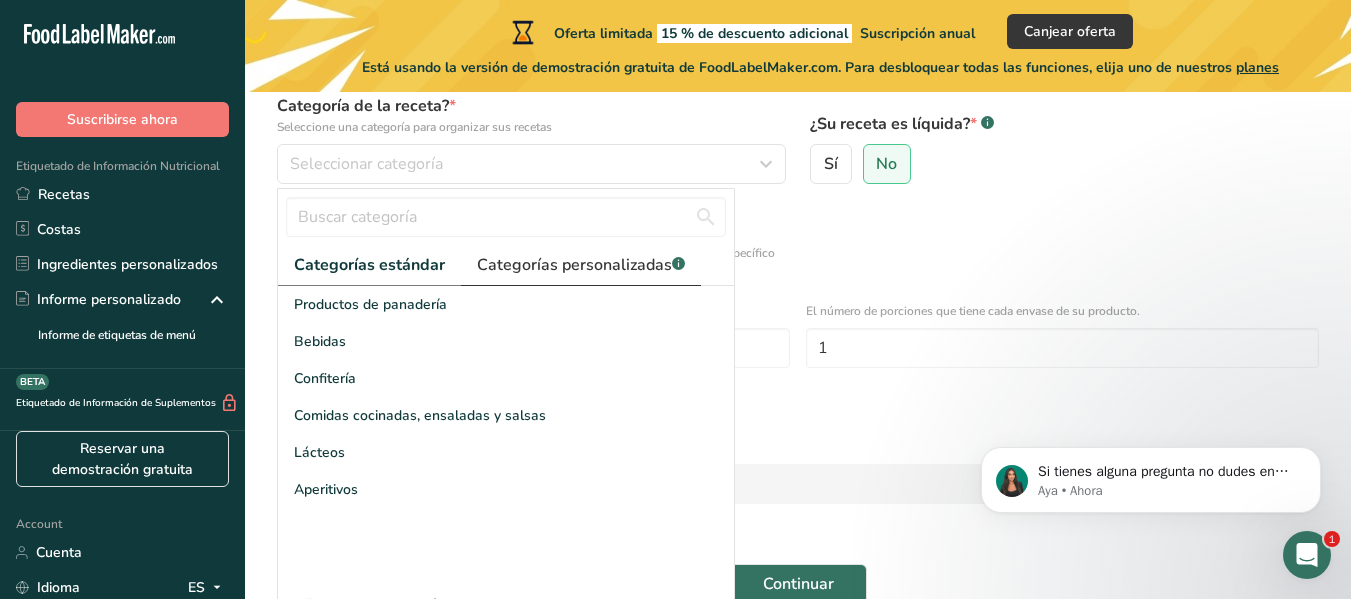 click on "Categorías personalizadas
.a-a{fill:#347362;}.b-a{fill:#fff;}" at bounding box center (581, 265) 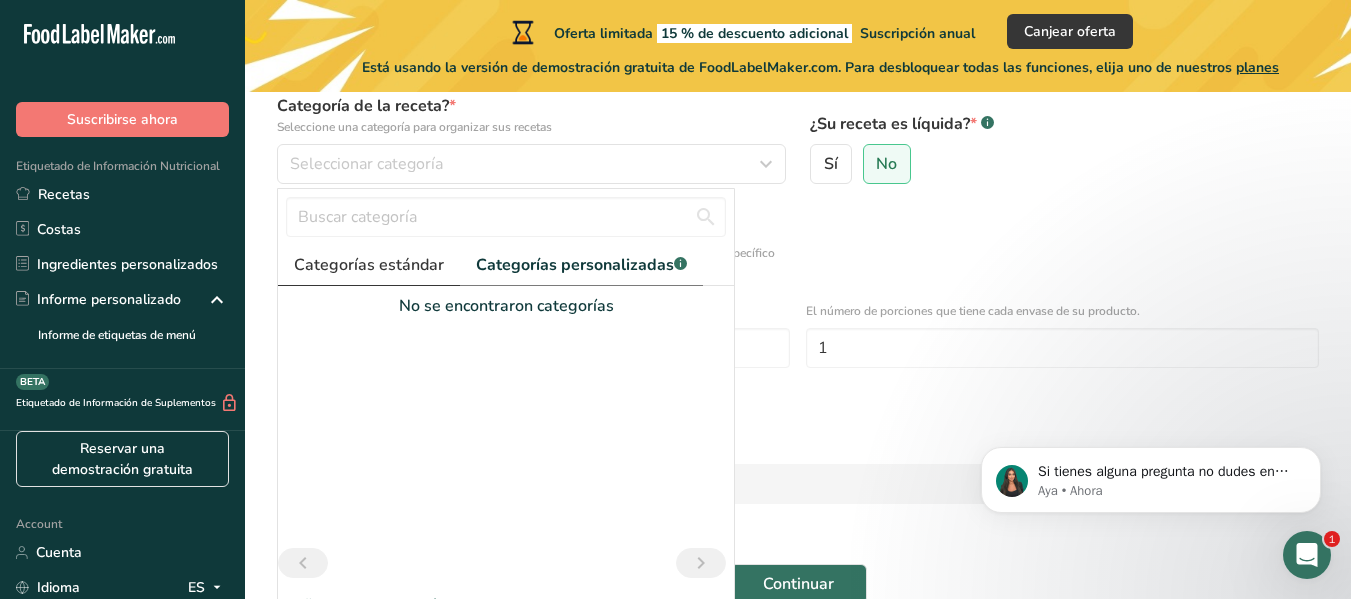 click on "Categorías estándar" at bounding box center (369, 265) 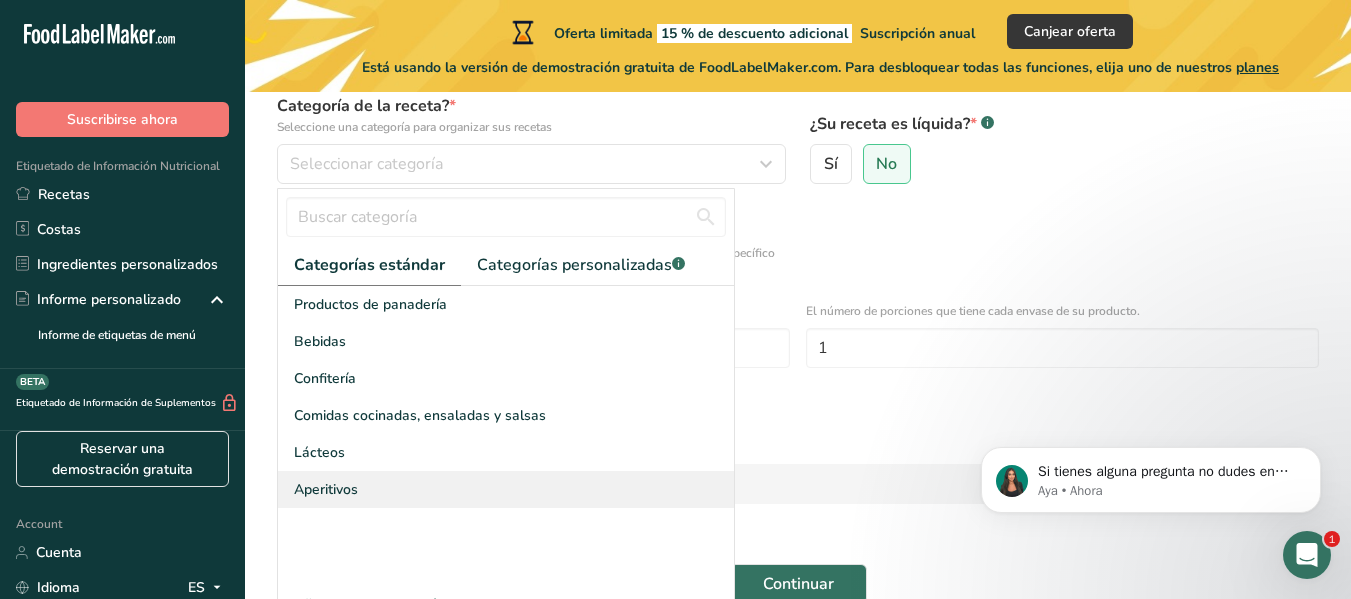 click on "Aperitivos" at bounding box center [326, 489] 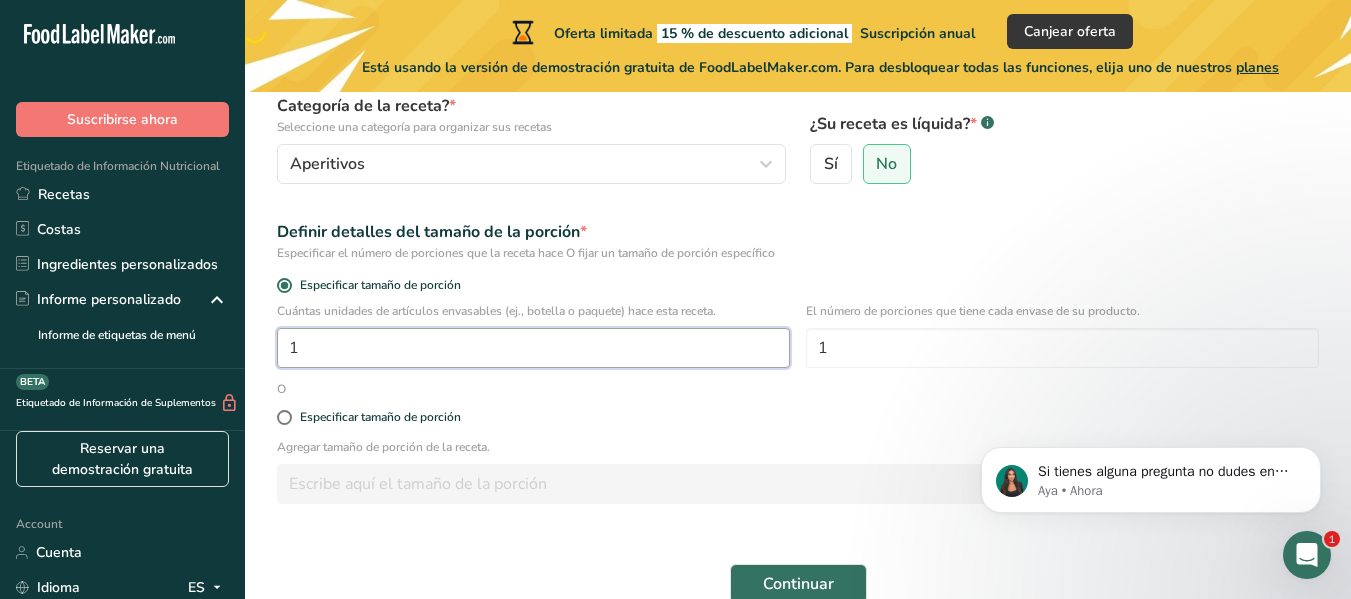click on "1" at bounding box center [533, 348] 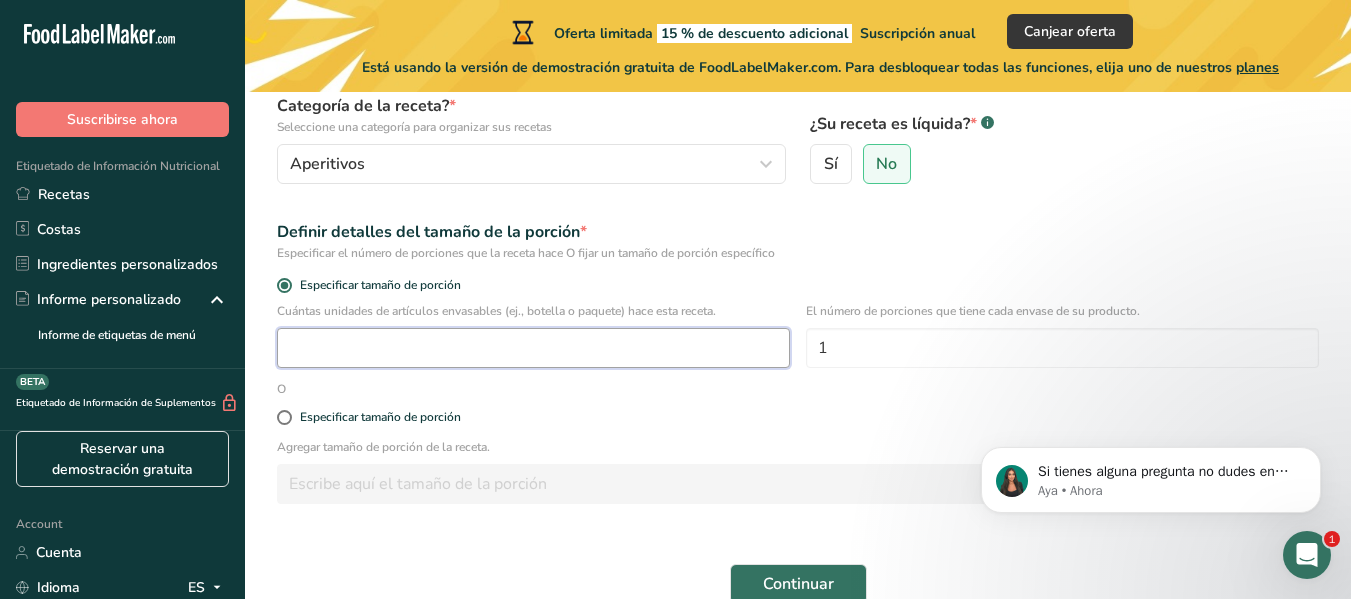 type on "1" 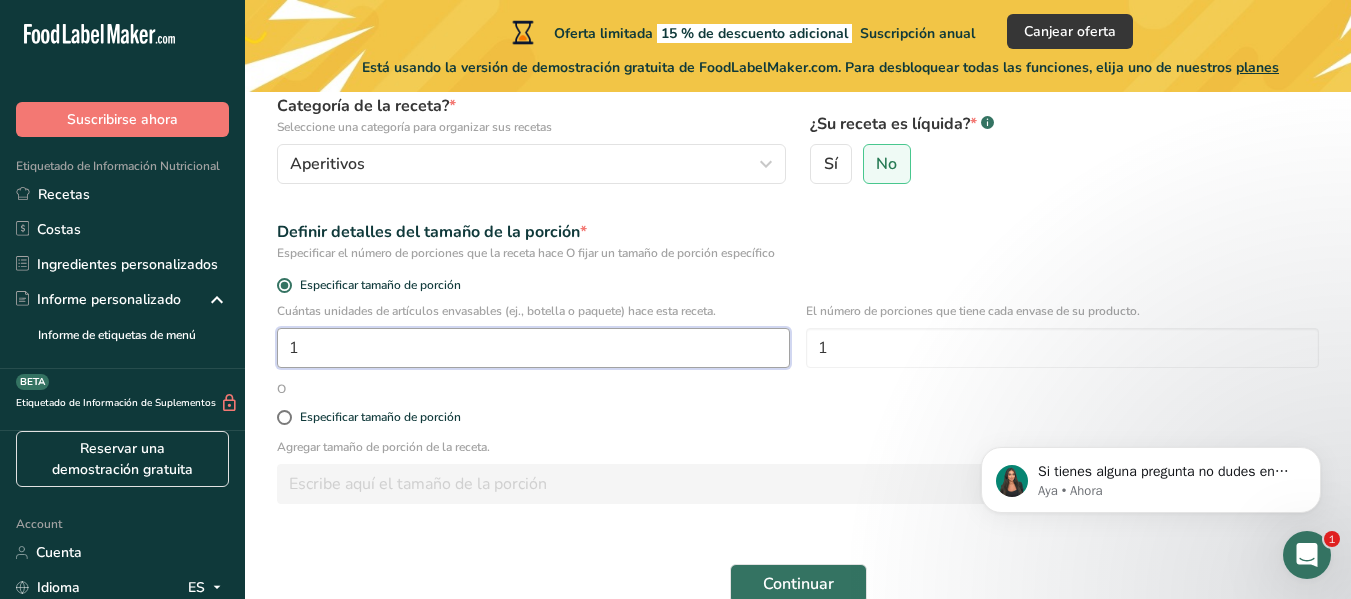 scroll, scrollTop: 312, scrollLeft: 0, axis: vertical 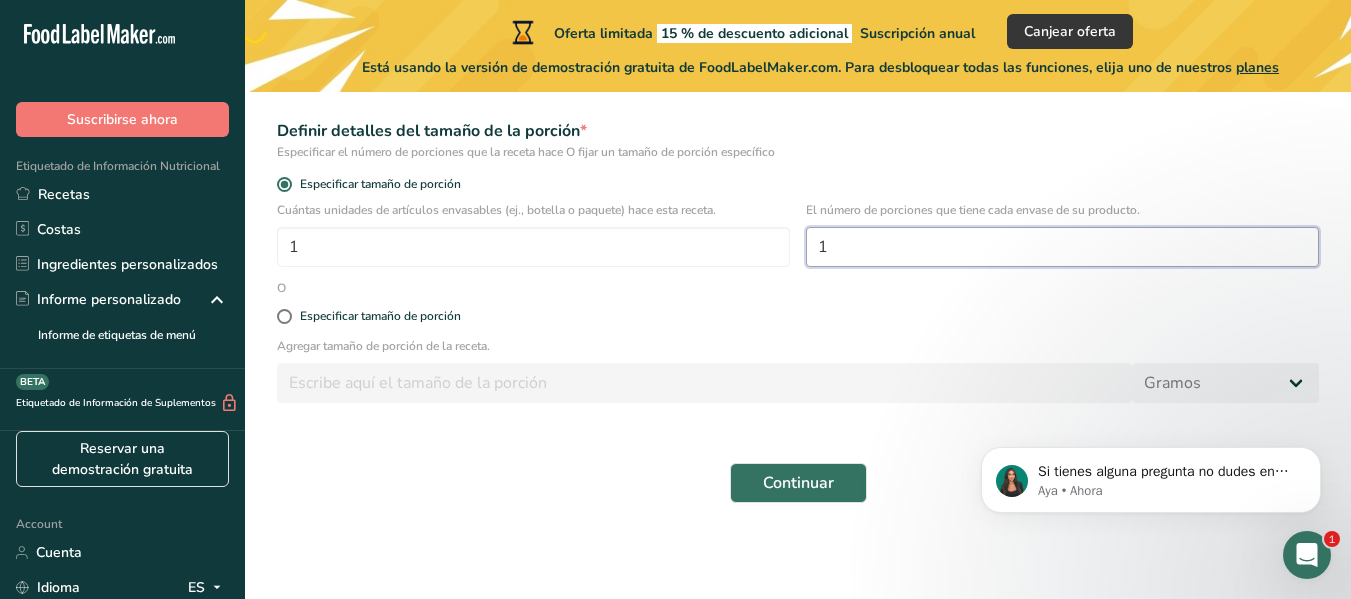 click on "1" at bounding box center [1062, 247] 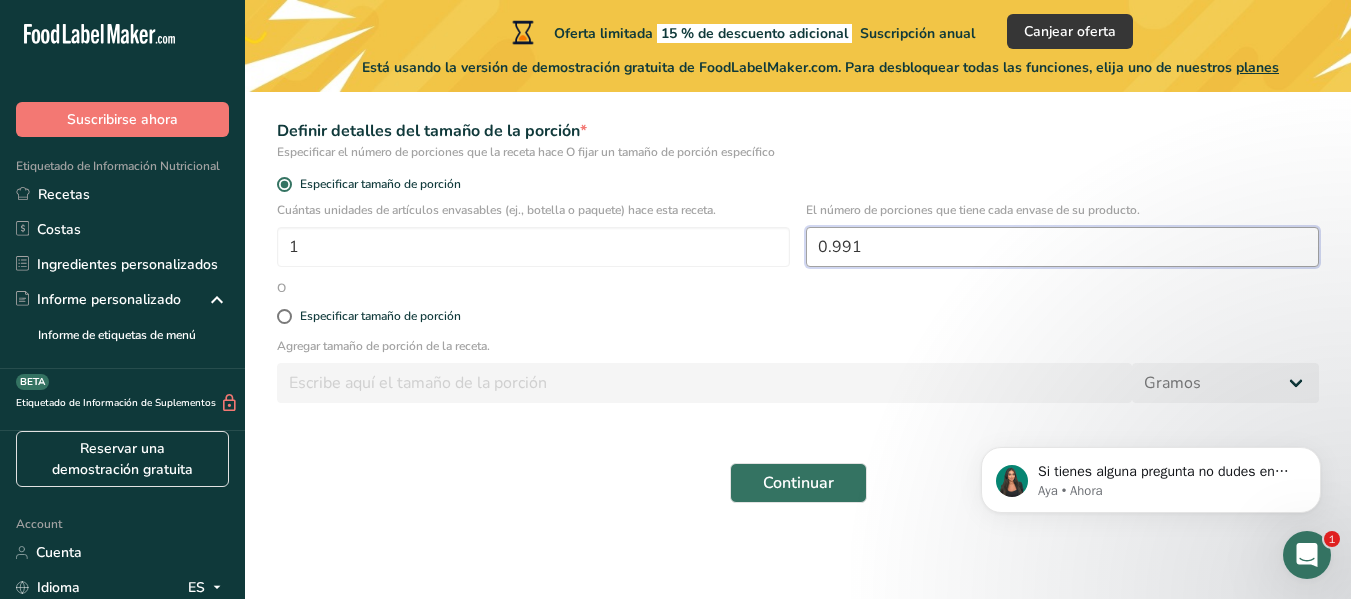 scroll, scrollTop: 322, scrollLeft: 0, axis: vertical 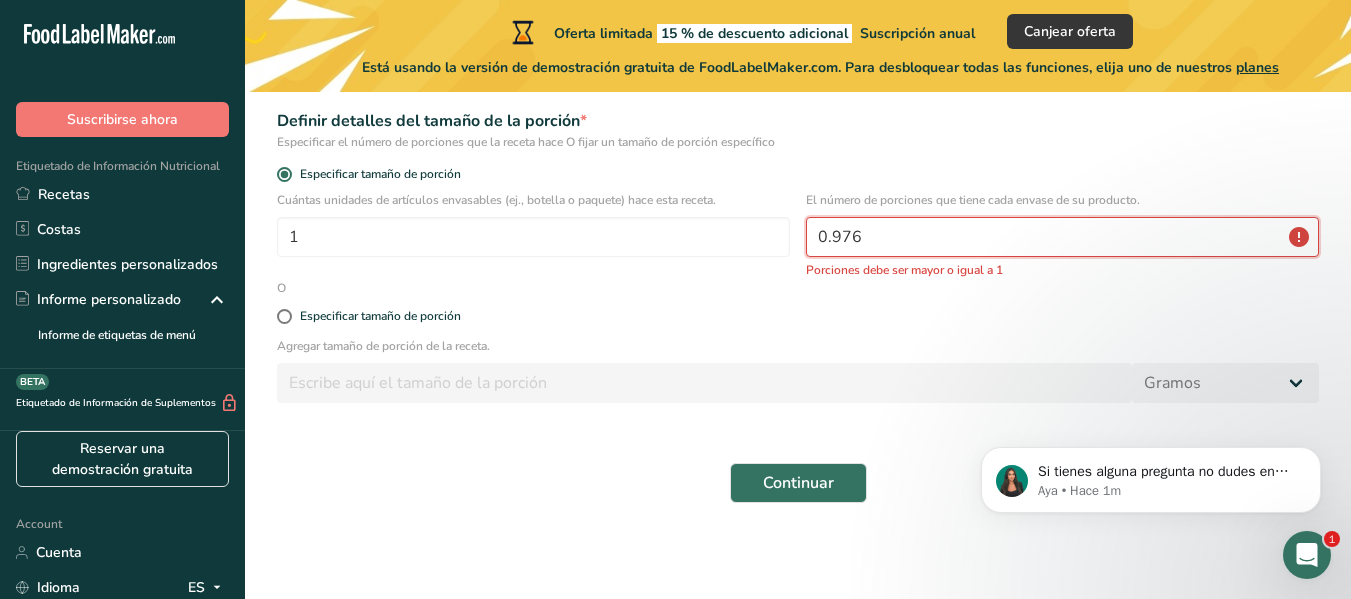 type on "0.975" 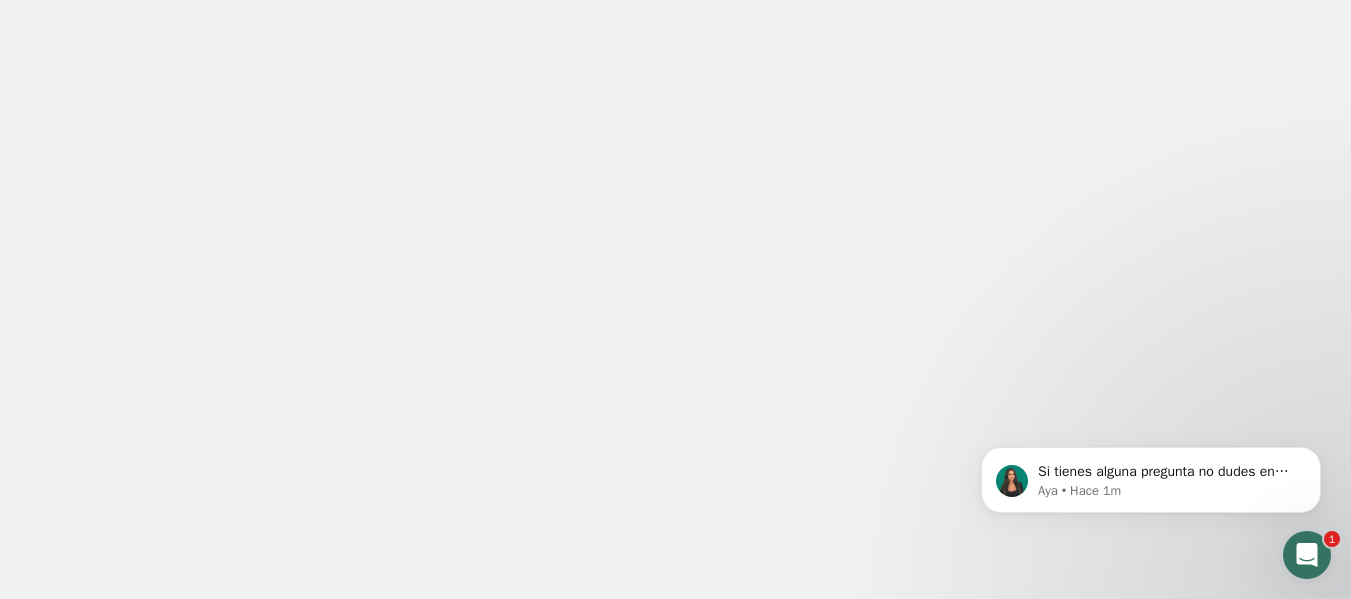 scroll, scrollTop: 0, scrollLeft: 0, axis: both 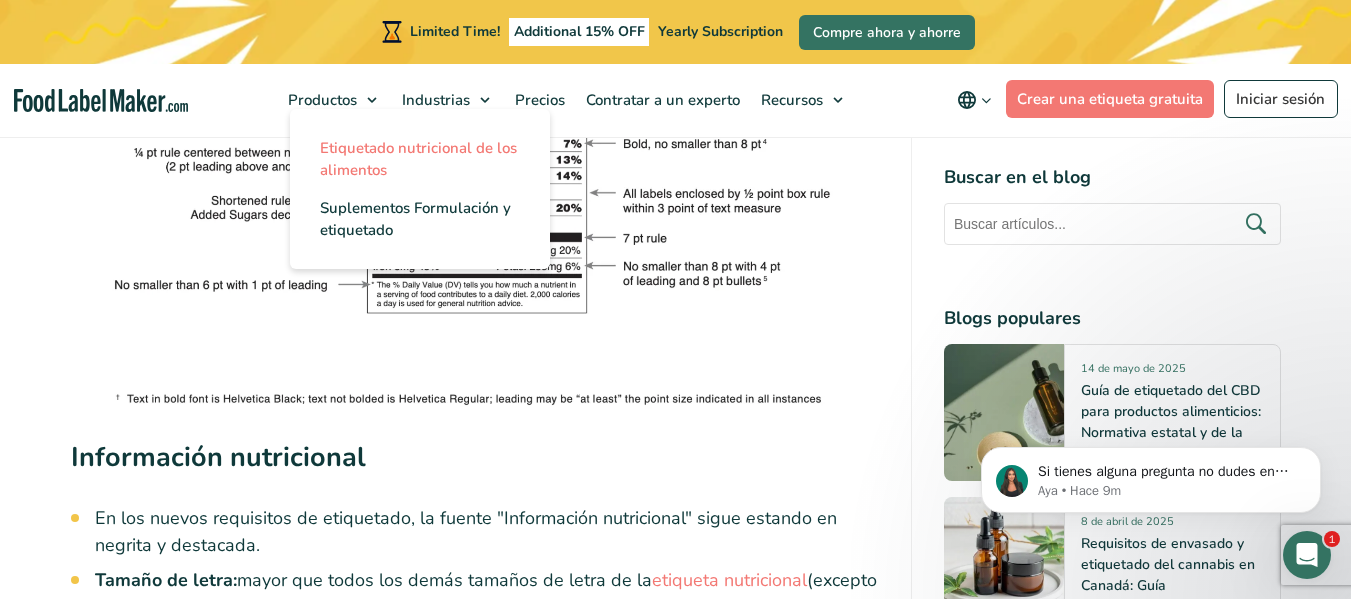 click on "Etiquetado nutricional de los alimentos" at bounding box center (420, 159) 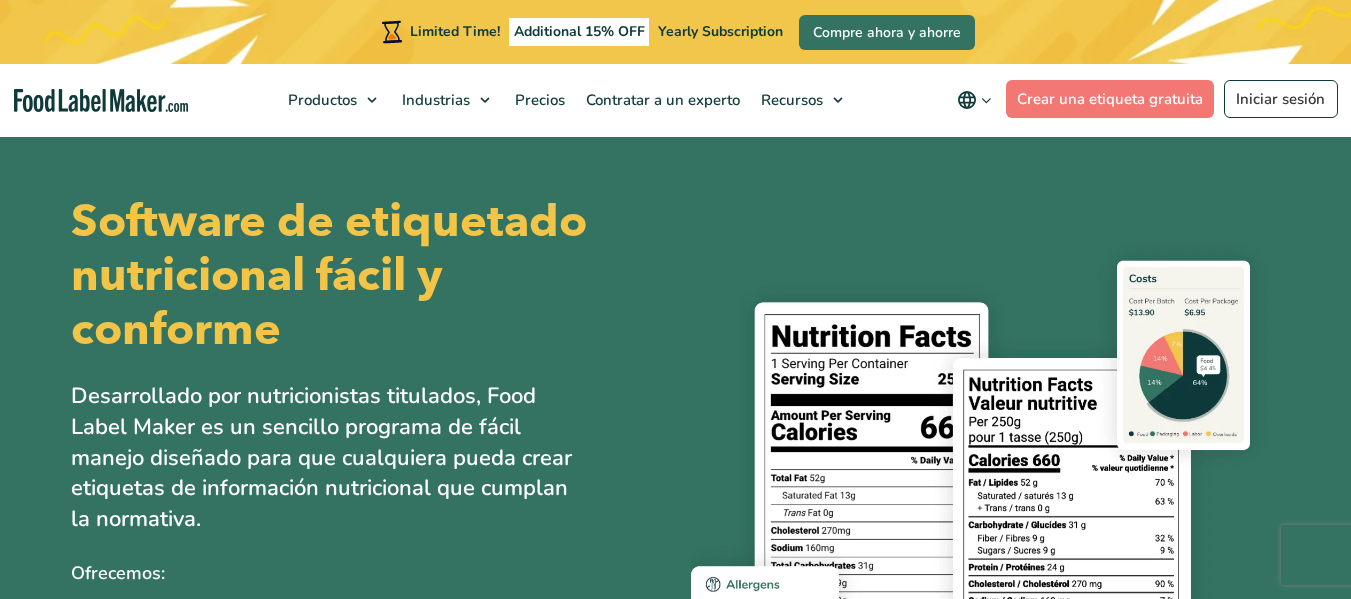 scroll, scrollTop: 113, scrollLeft: 0, axis: vertical 